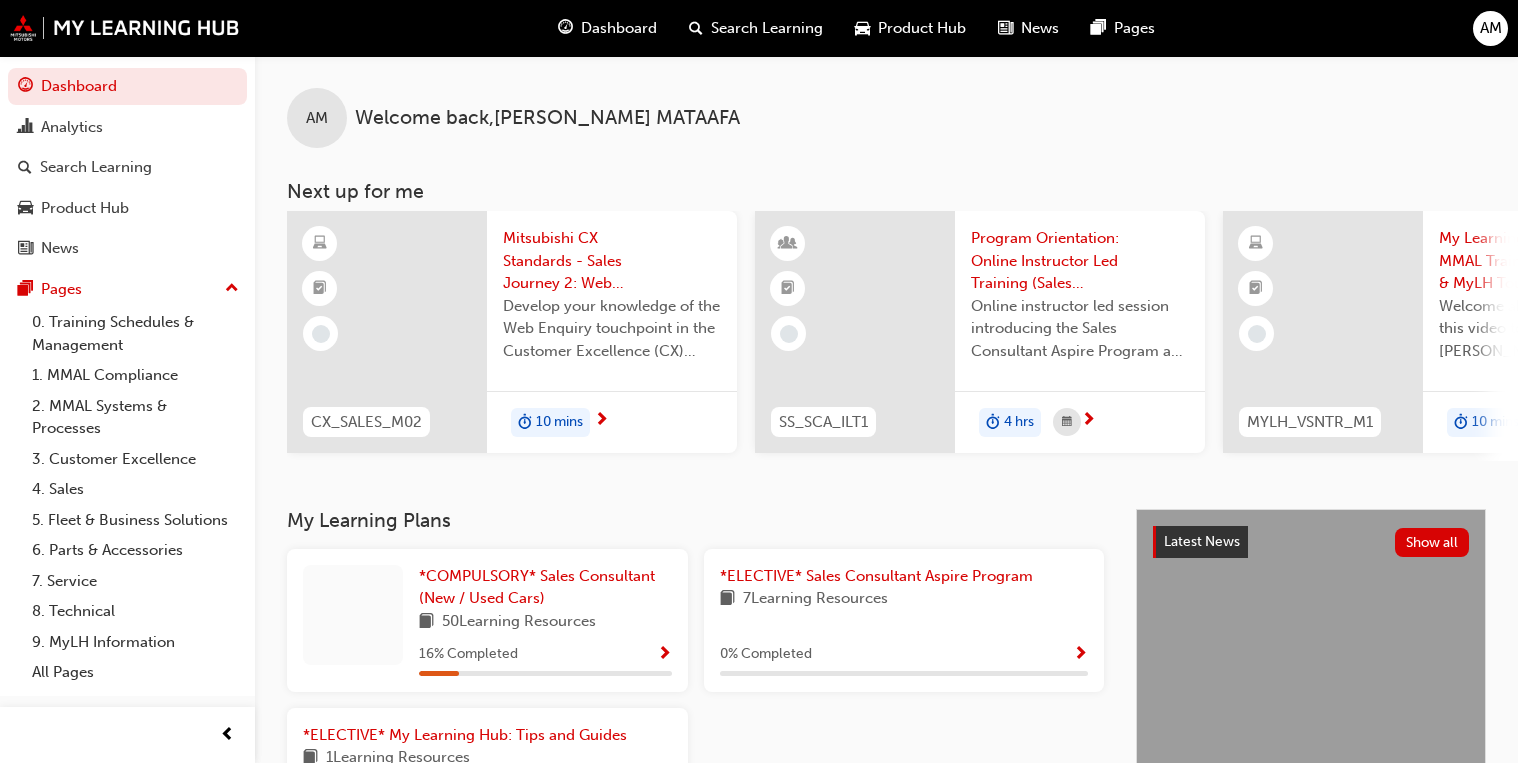 scroll, scrollTop: 0, scrollLeft: 0, axis: both 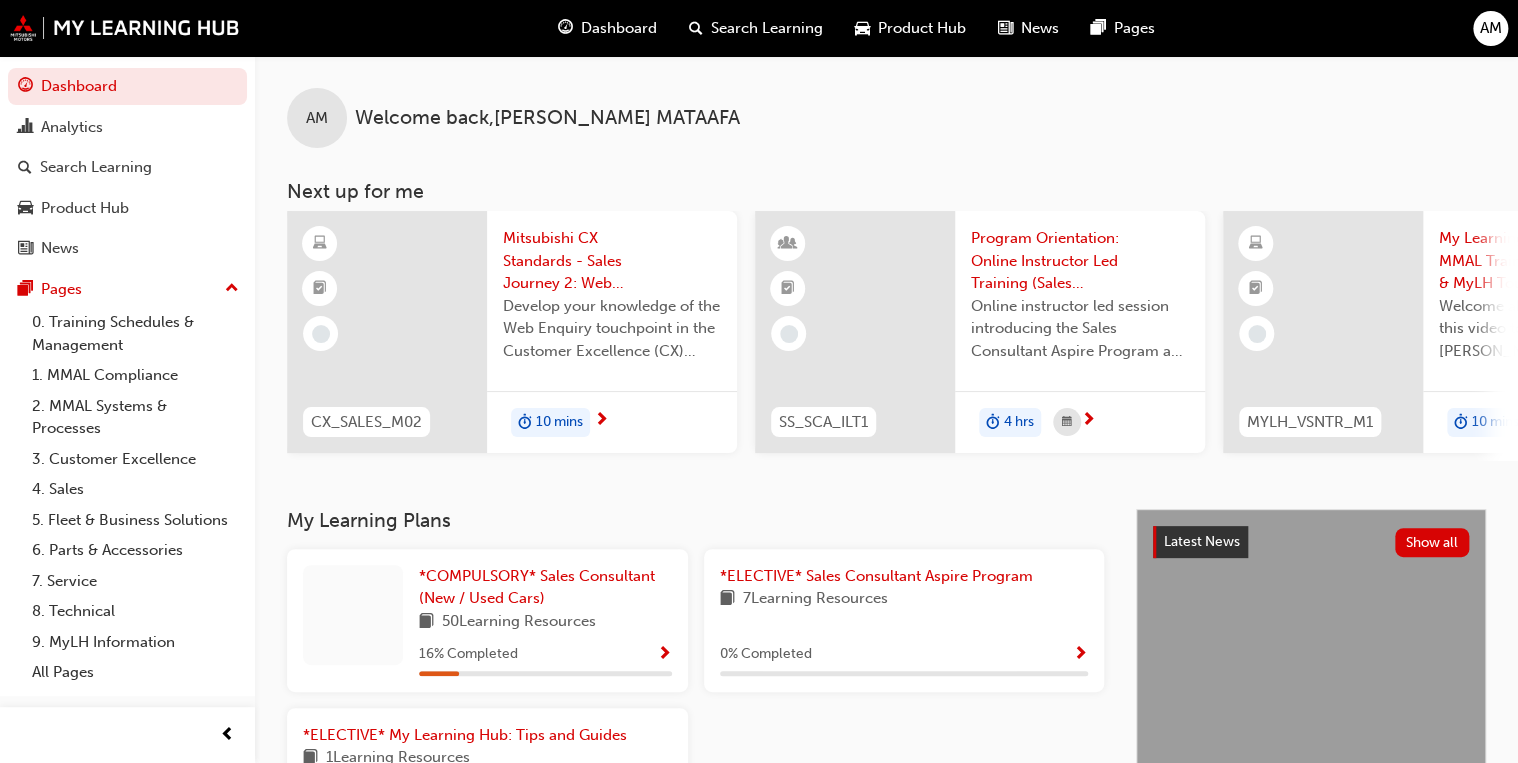 click at bounding box center [664, 655] 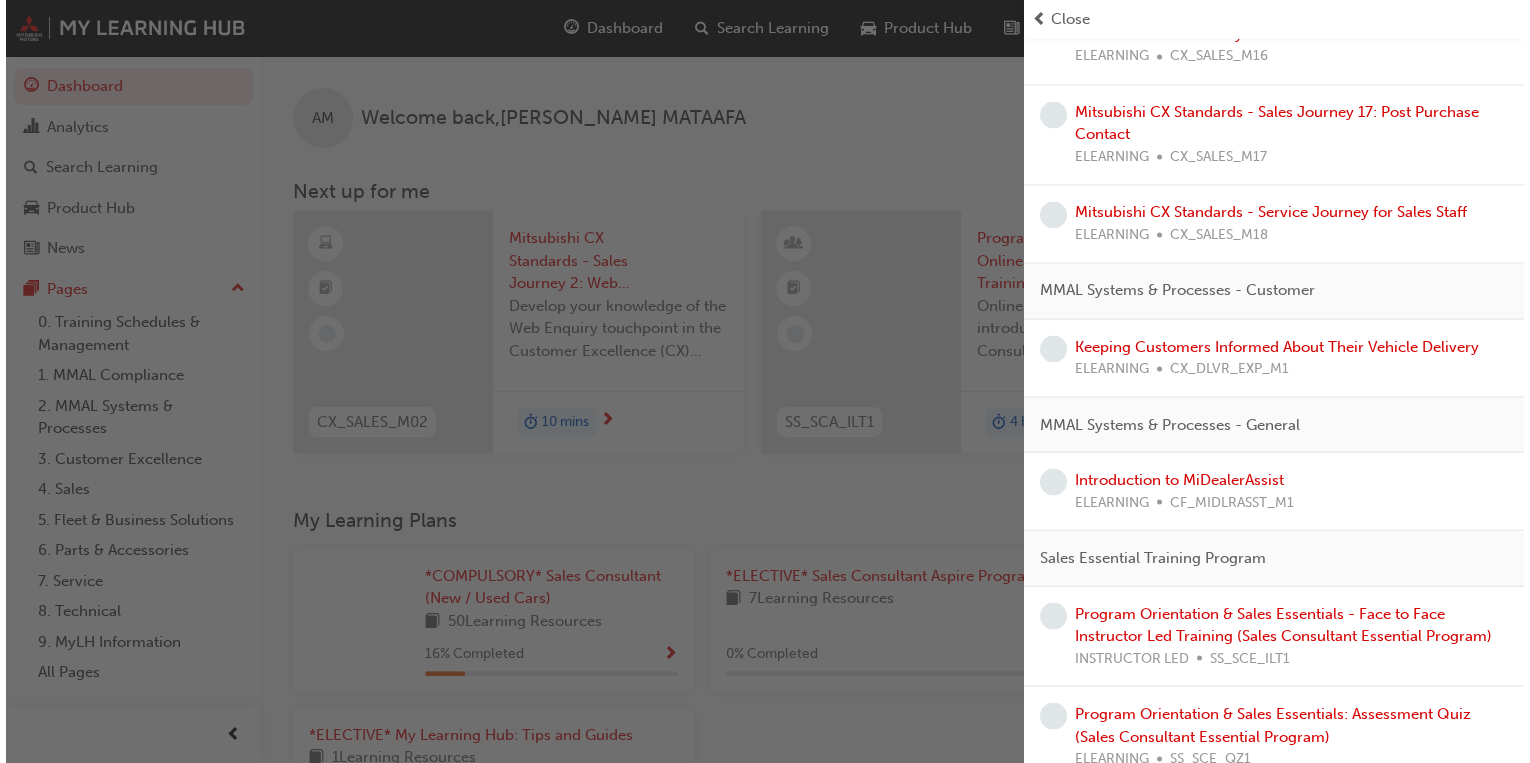 scroll, scrollTop: 1680, scrollLeft: 0, axis: vertical 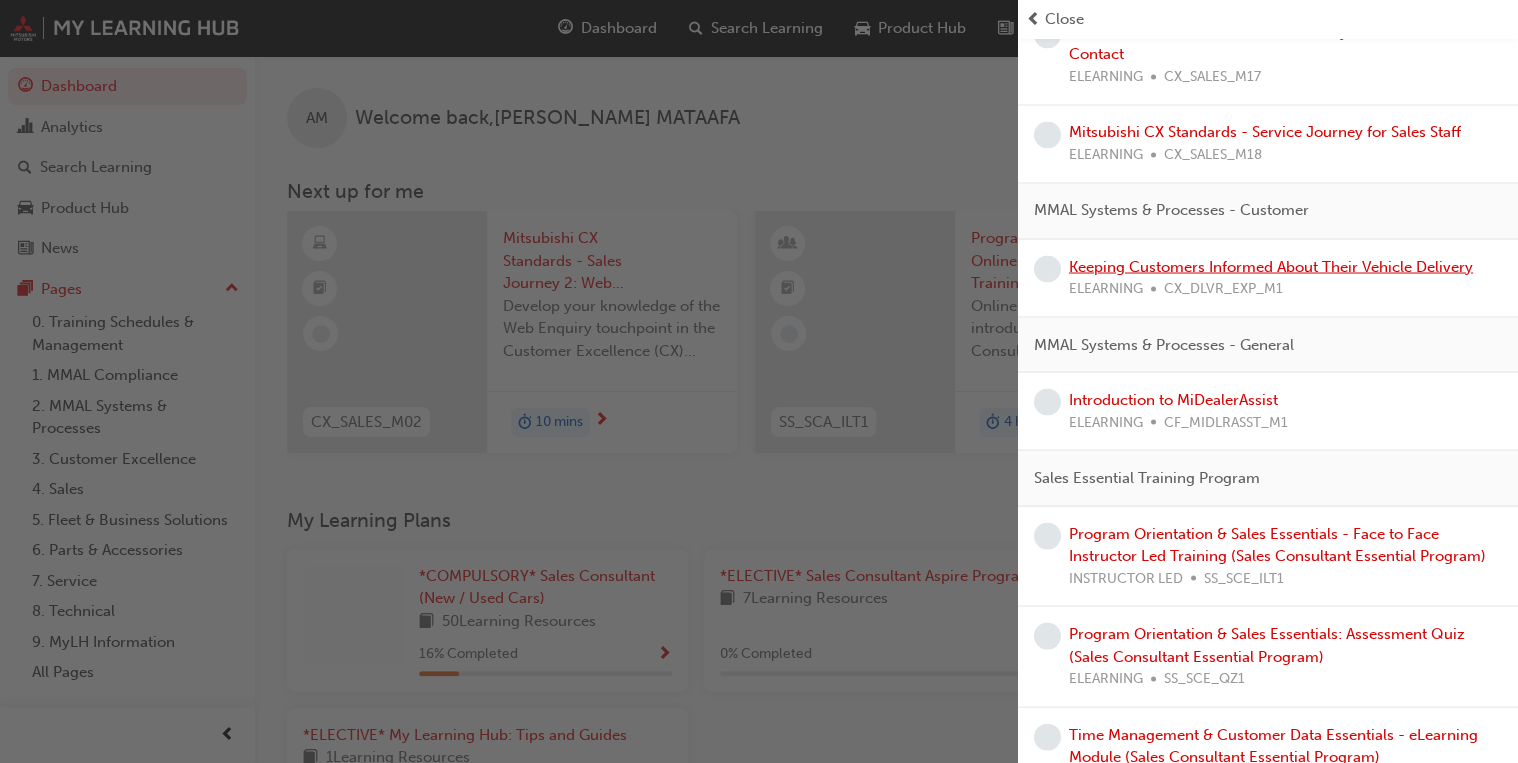 click on "Keeping Customers Informed About Their Vehicle Delivery" at bounding box center (1271, 266) 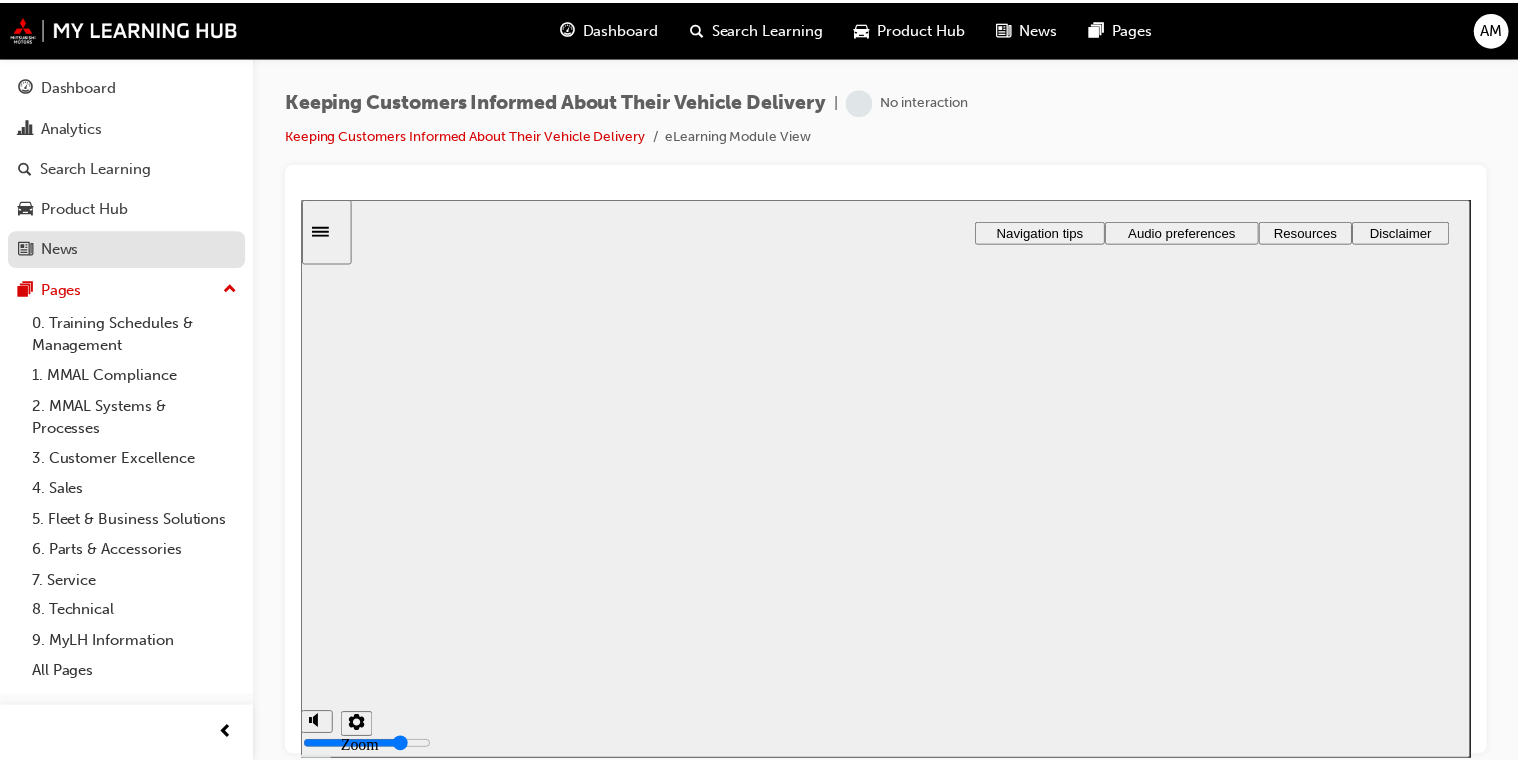 scroll, scrollTop: 0, scrollLeft: 0, axis: both 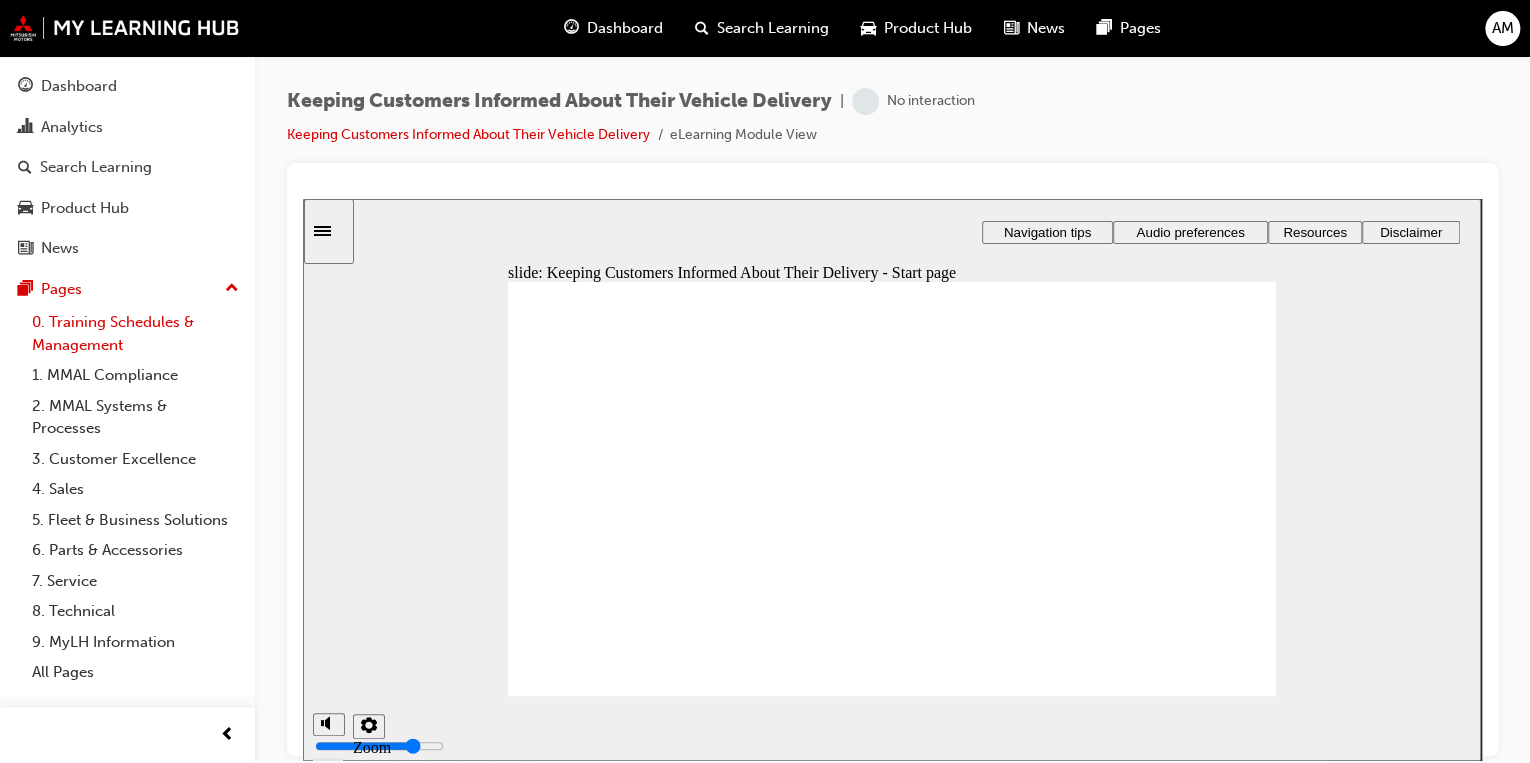 click on "0. Training Schedules & Management" at bounding box center [135, 333] 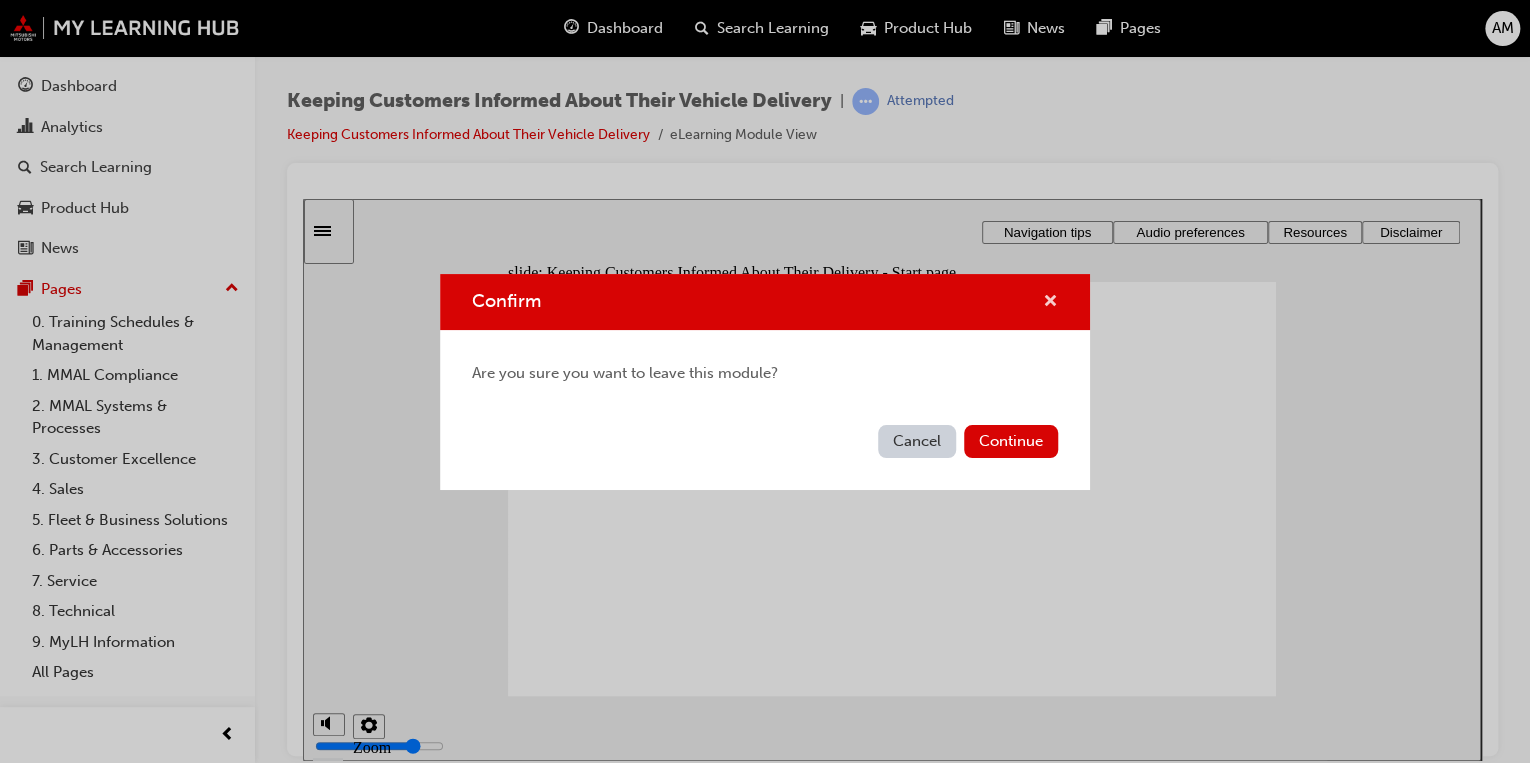 click at bounding box center (1050, 303) 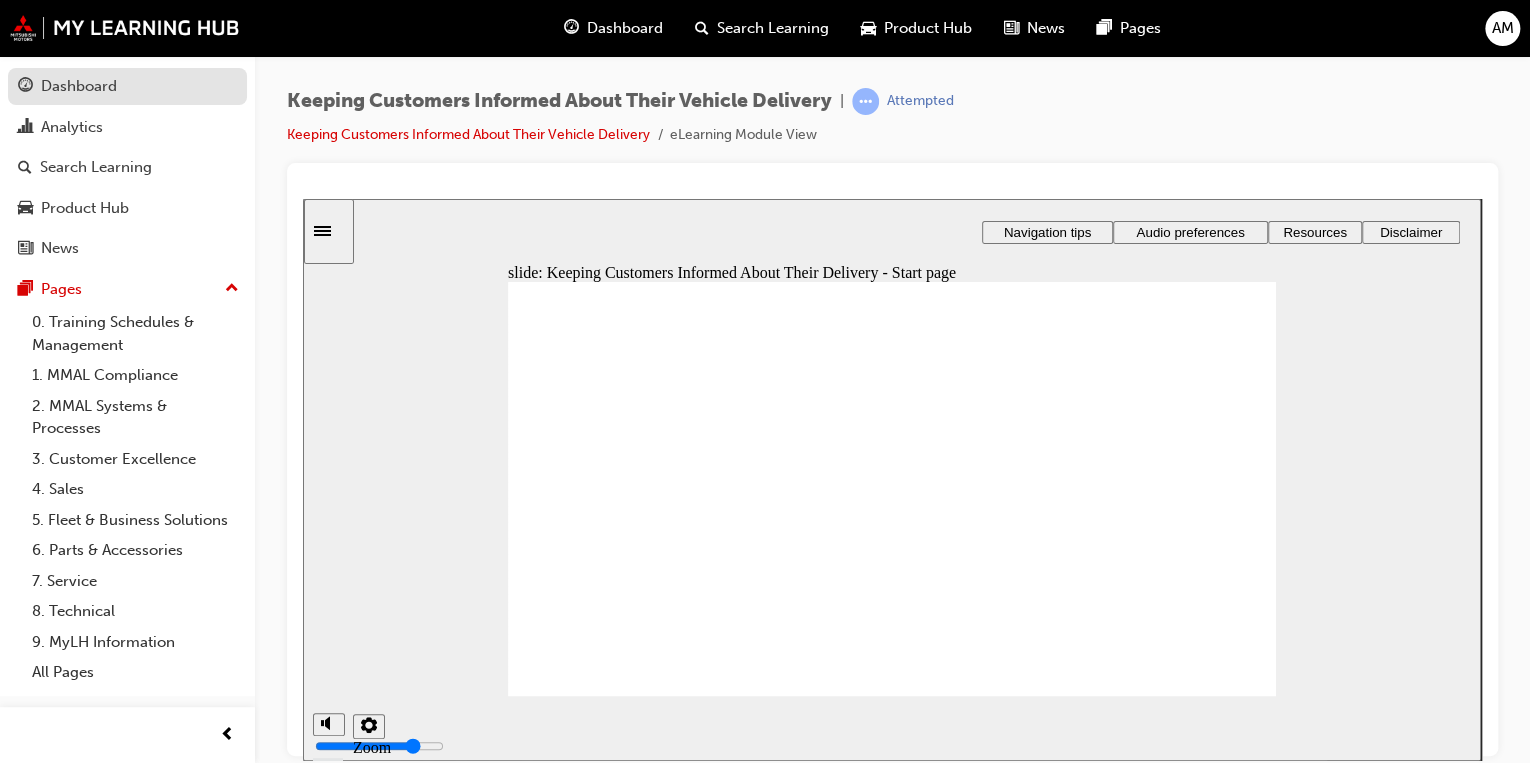 click on "Dashboard" at bounding box center (79, 86) 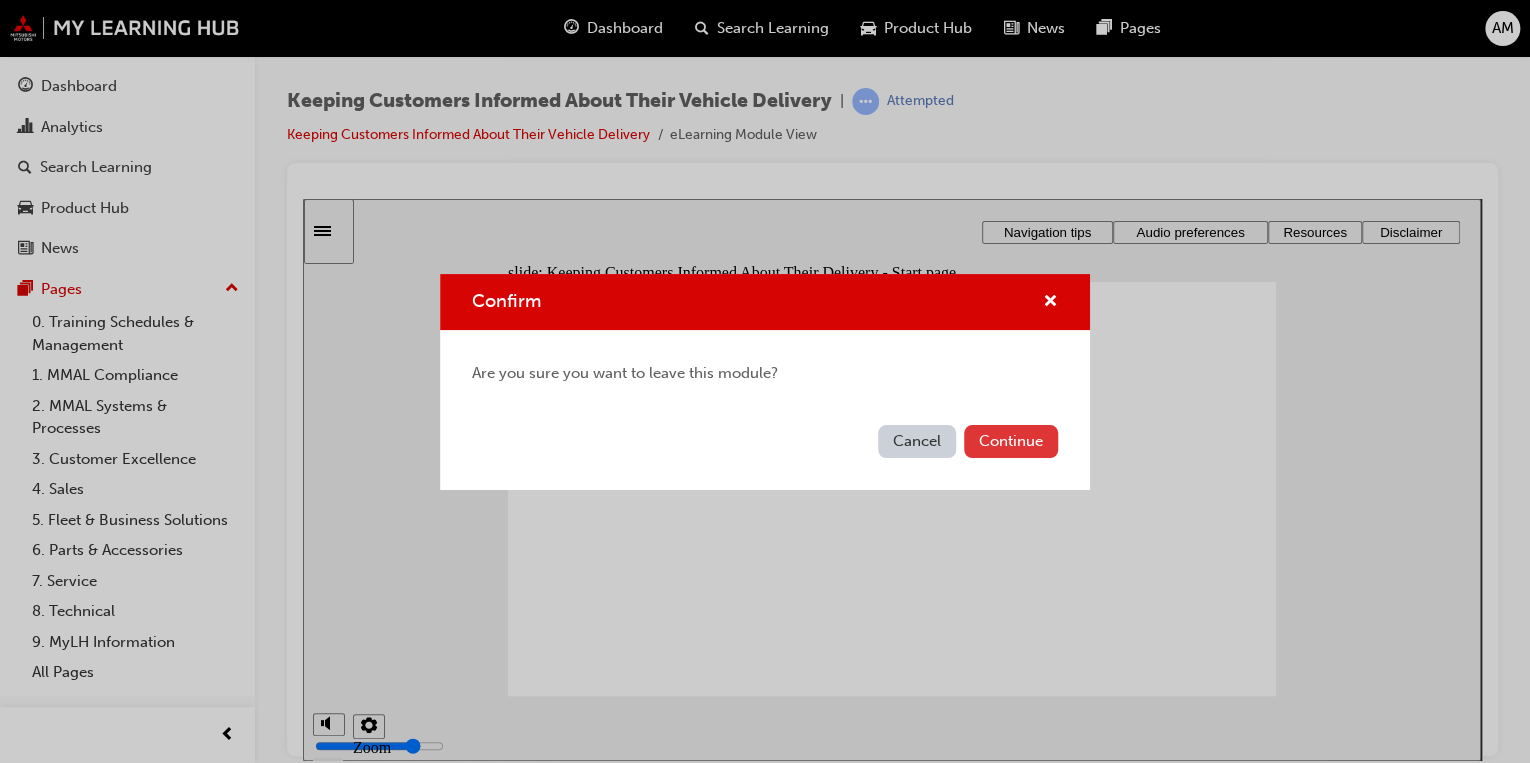 click on "Continue" at bounding box center [1011, 441] 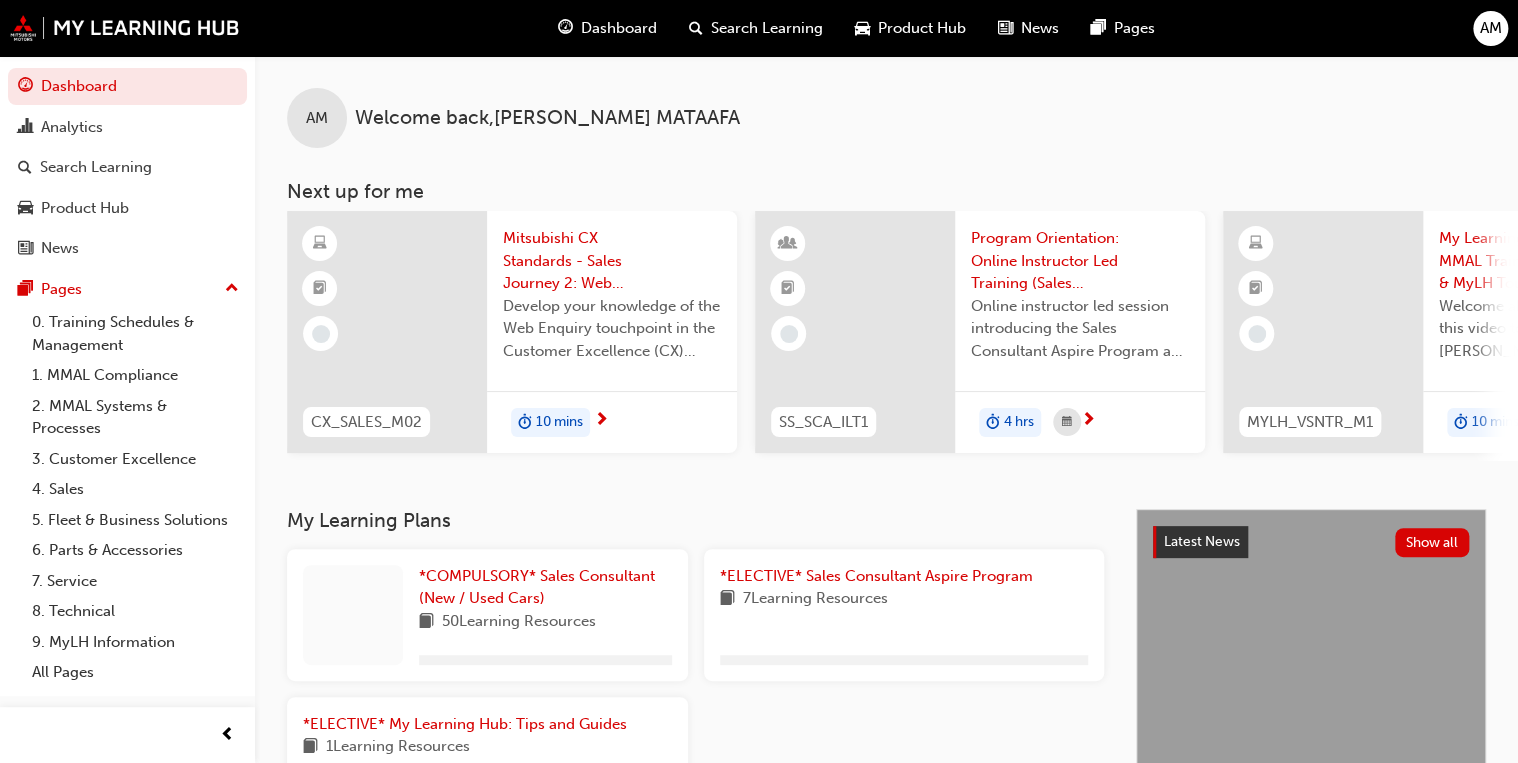 scroll, scrollTop: 320, scrollLeft: 0, axis: vertical 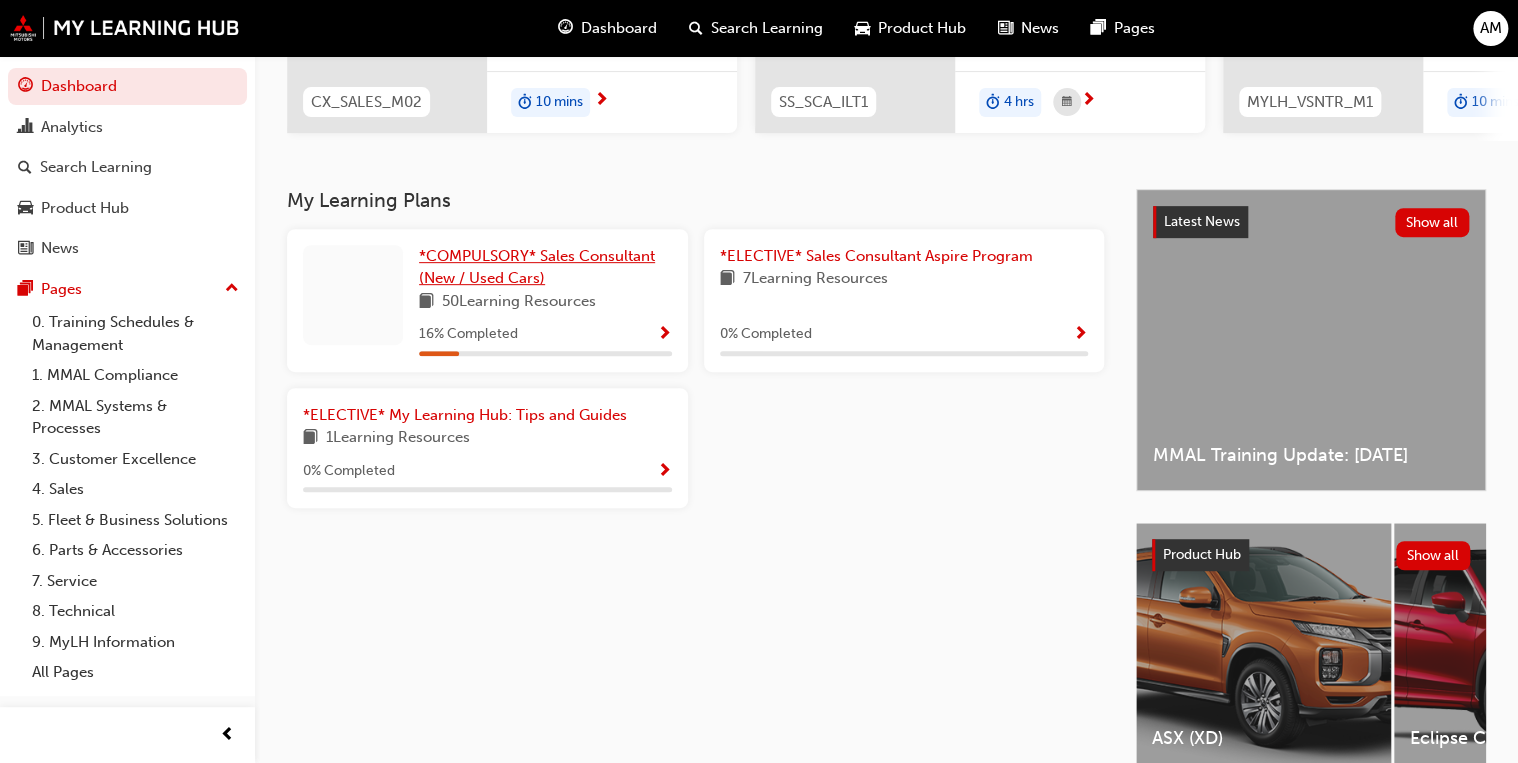 click on "*COMPULSORY* Sales Consultant (New / Used Cars)" at bounding box center [537, 267] 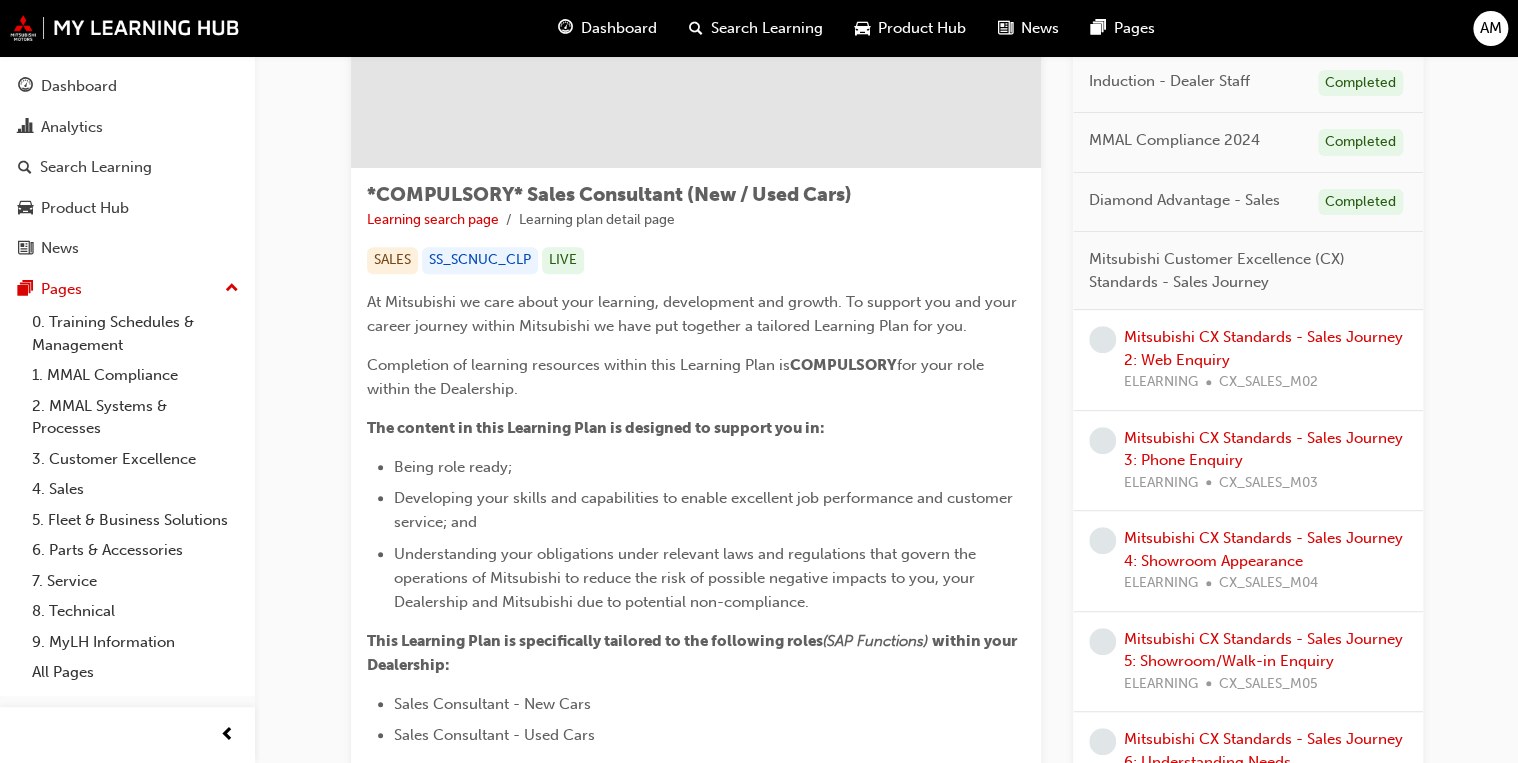 scroll, scrollTop: 240, scrollLeft: 0, axis: vertical 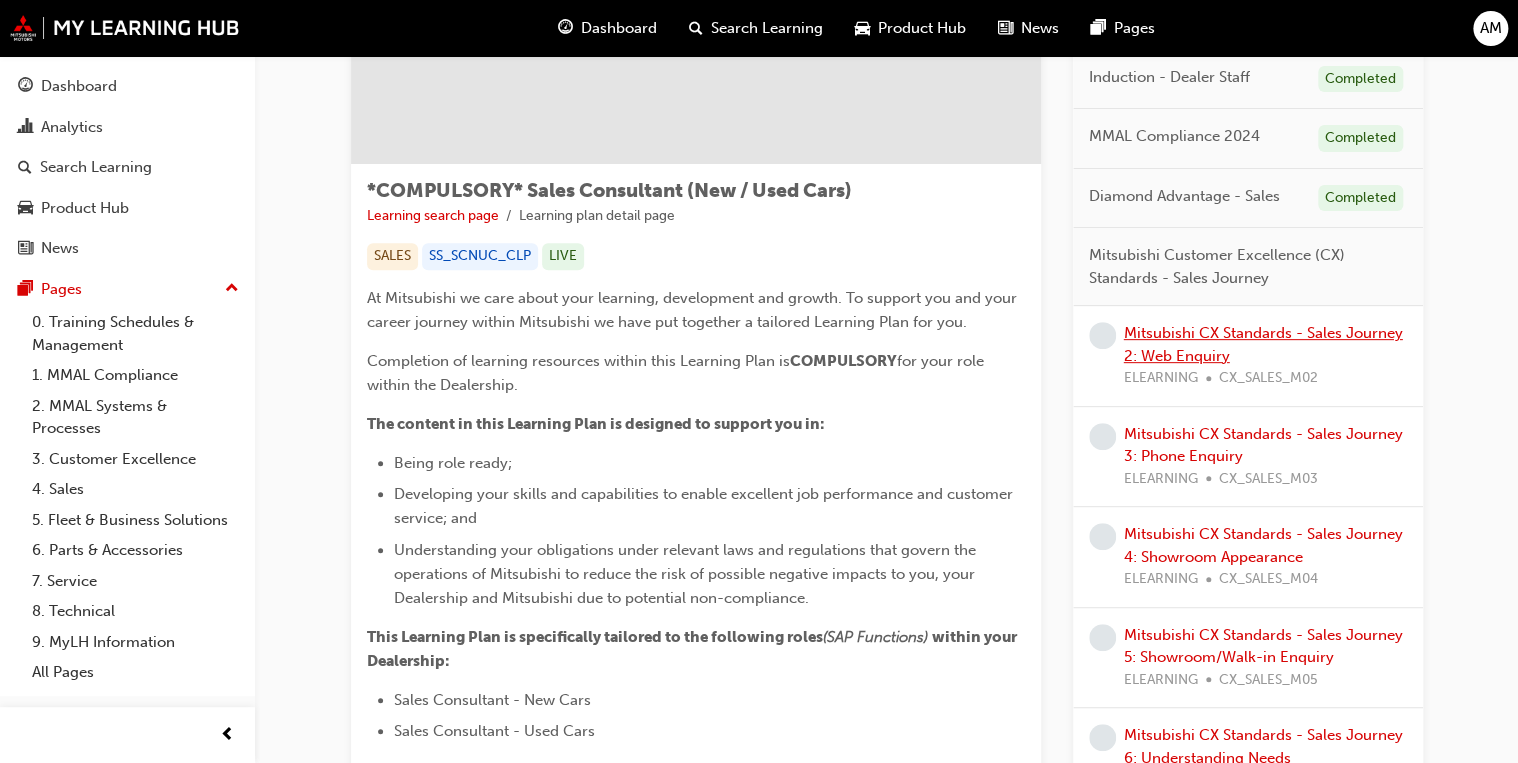 click on "Mitsubishi CX Standards - Sales Journey 2: Web Enquiry" at bounding box center [1263, 344] 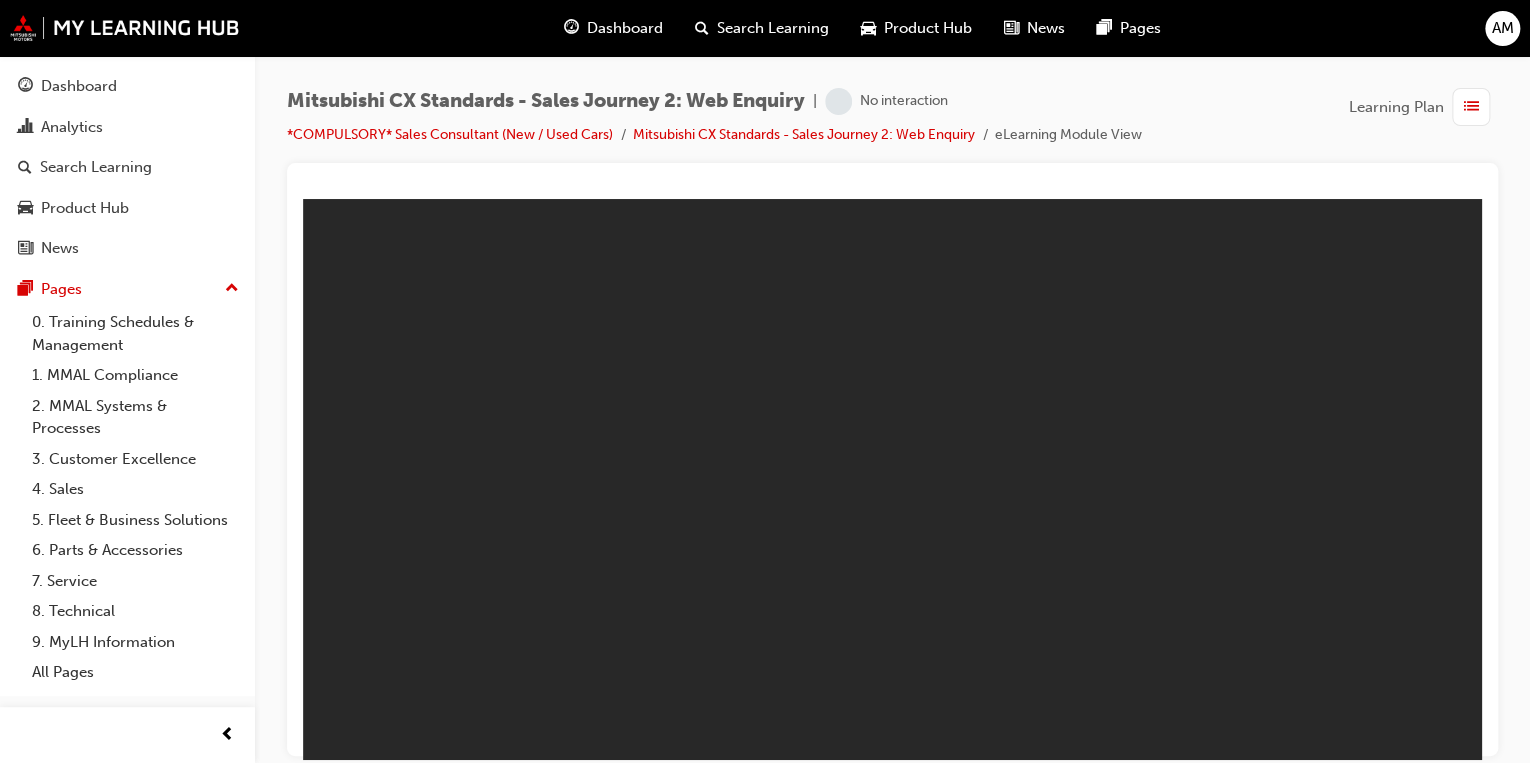scroll, scrollTop: 0, scrollLeft: 0, axis: both 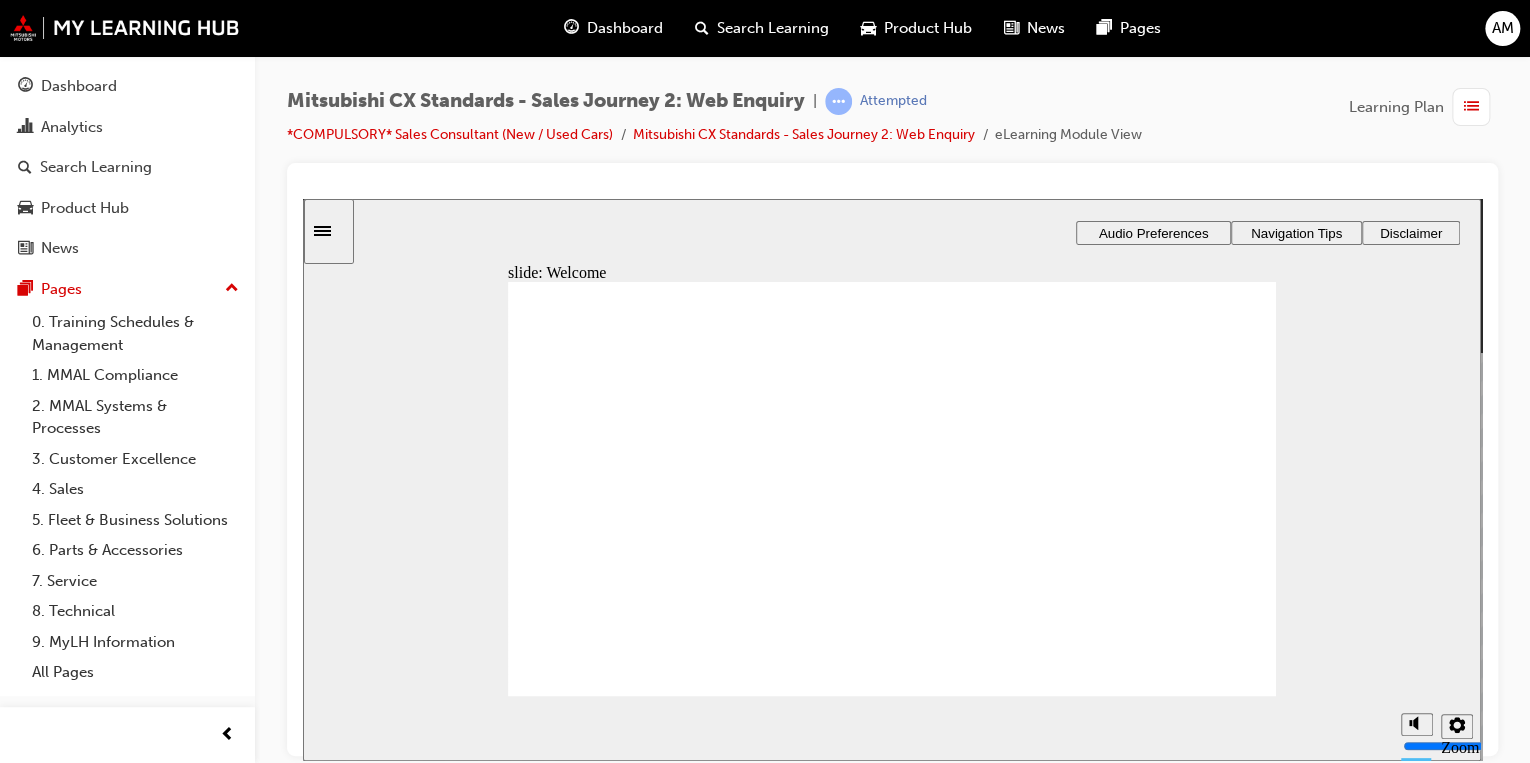 click 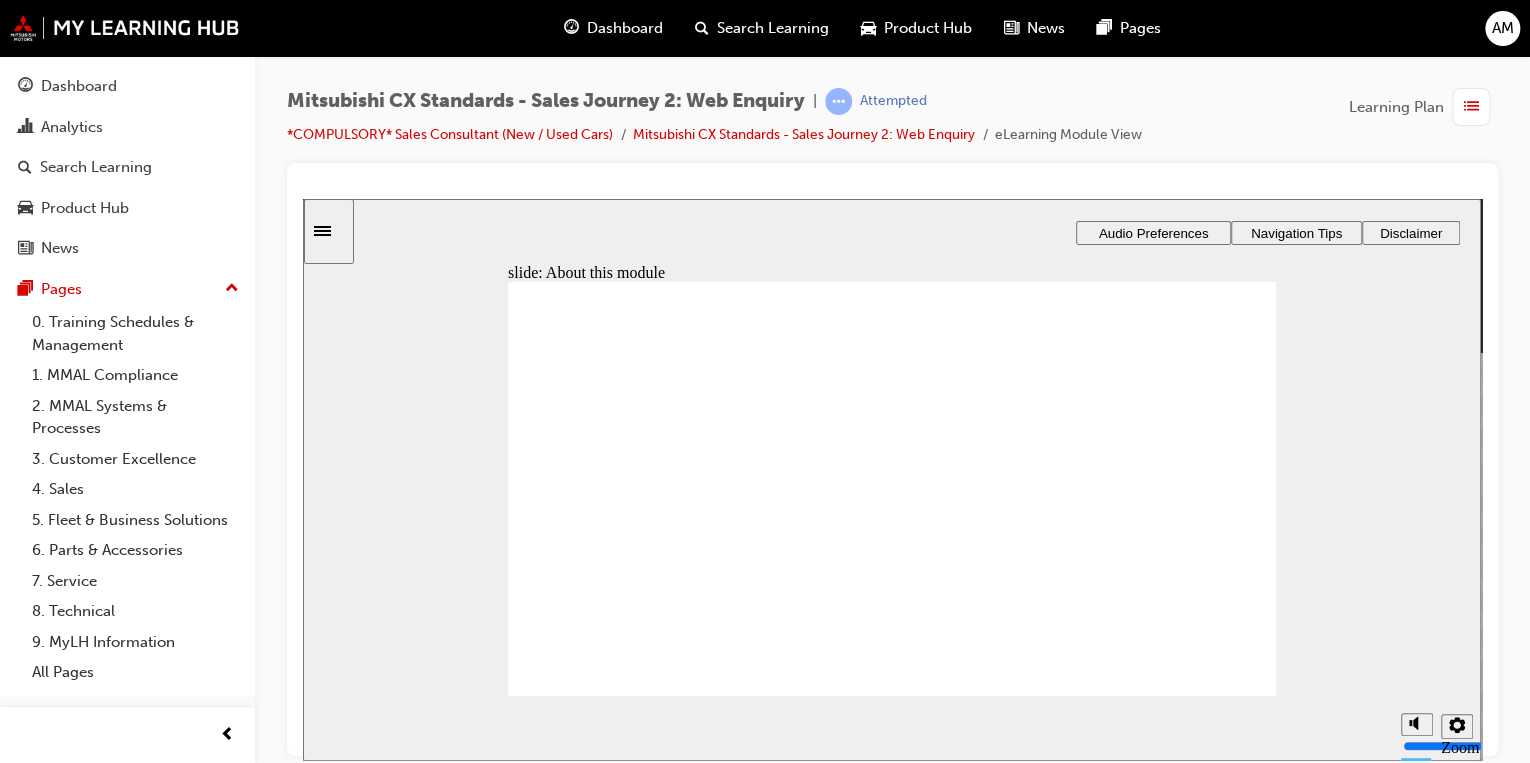 click 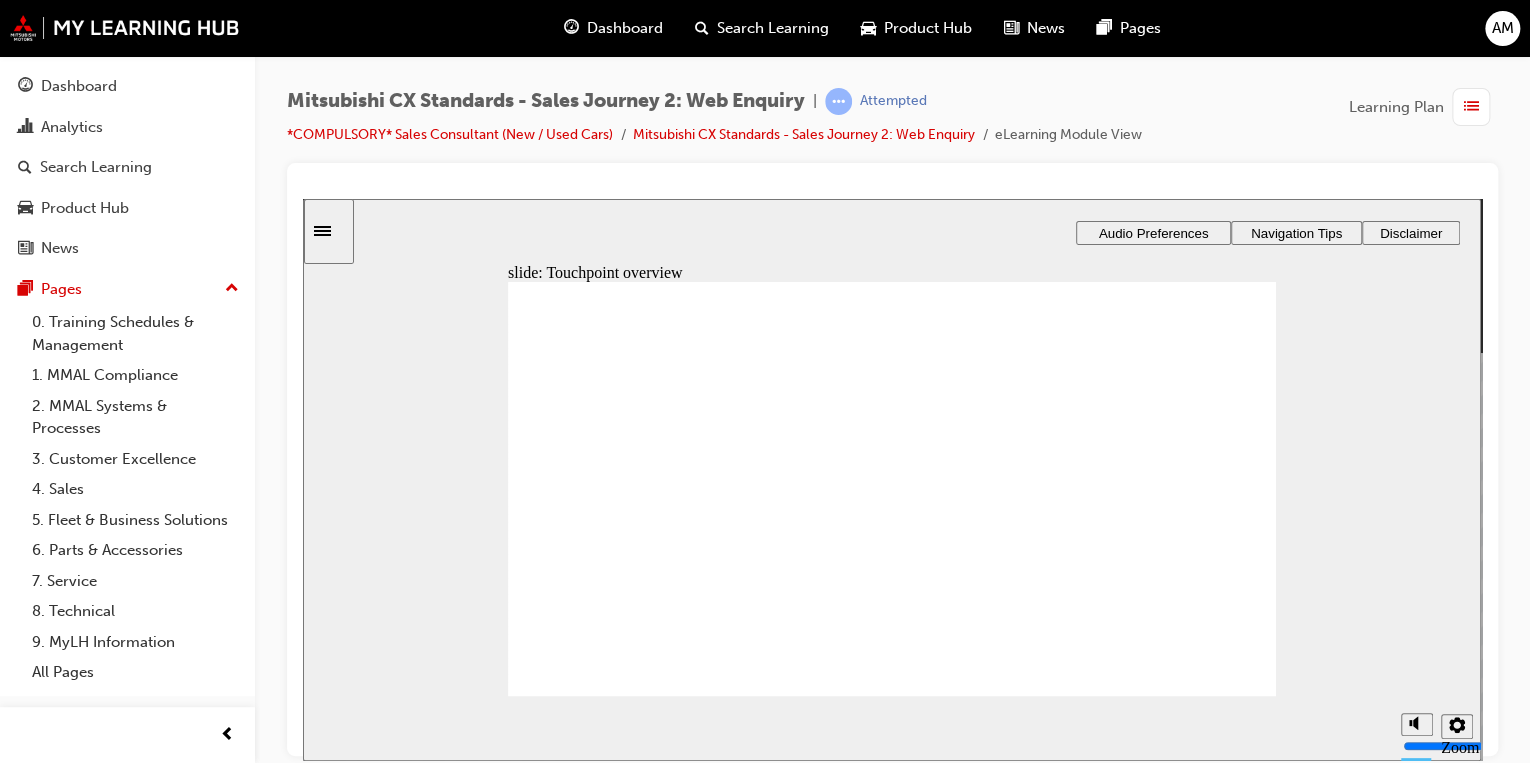 click 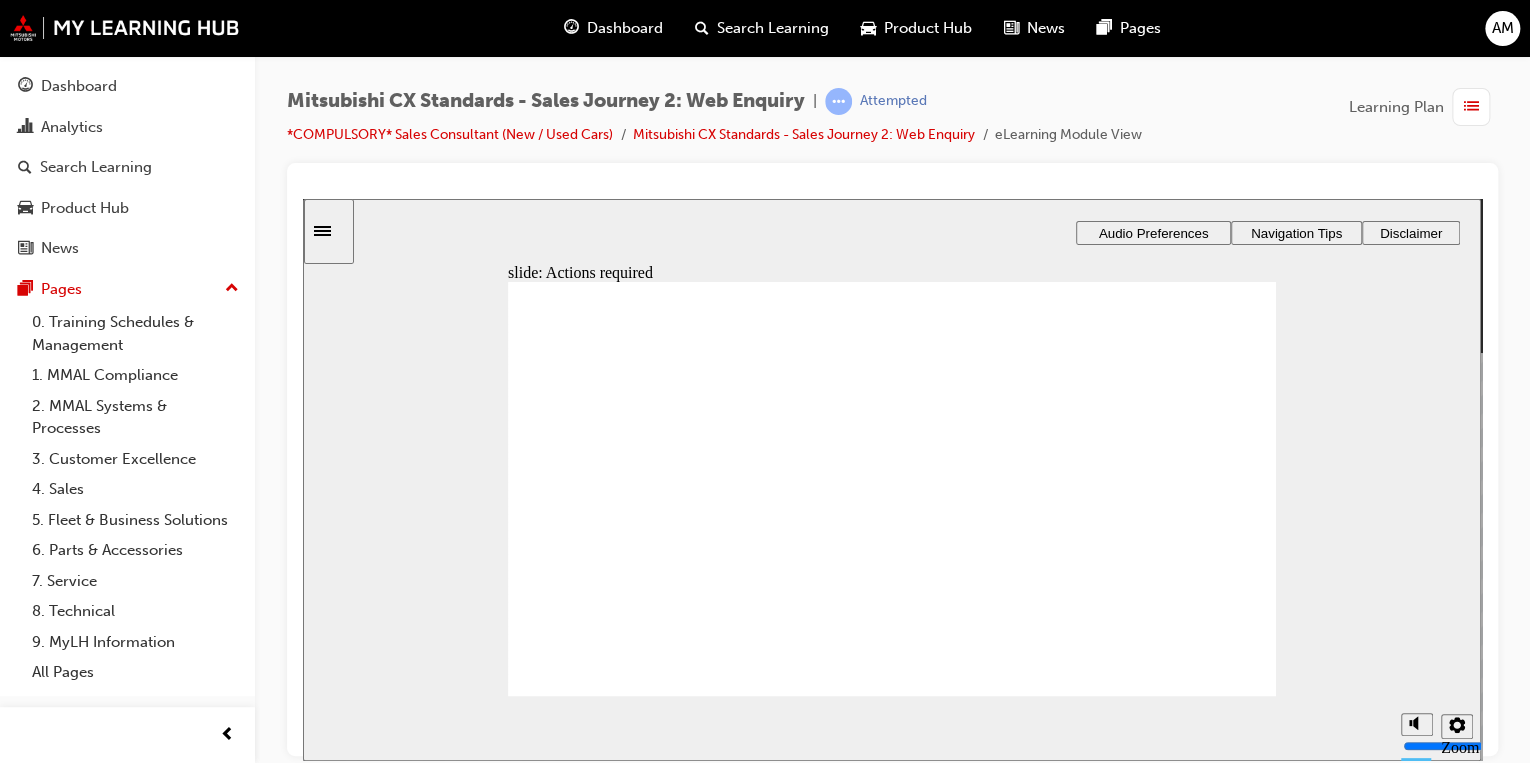 click 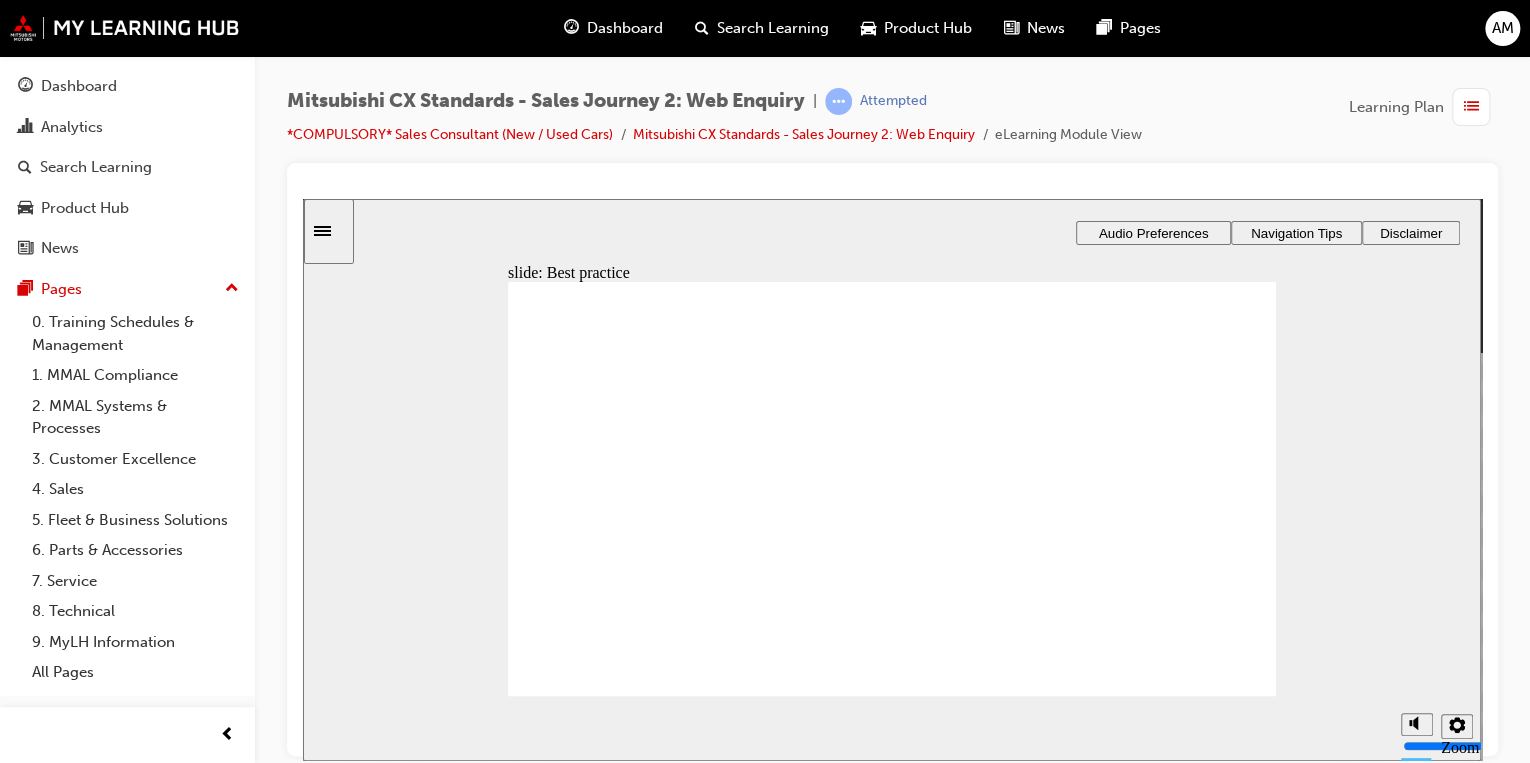 click 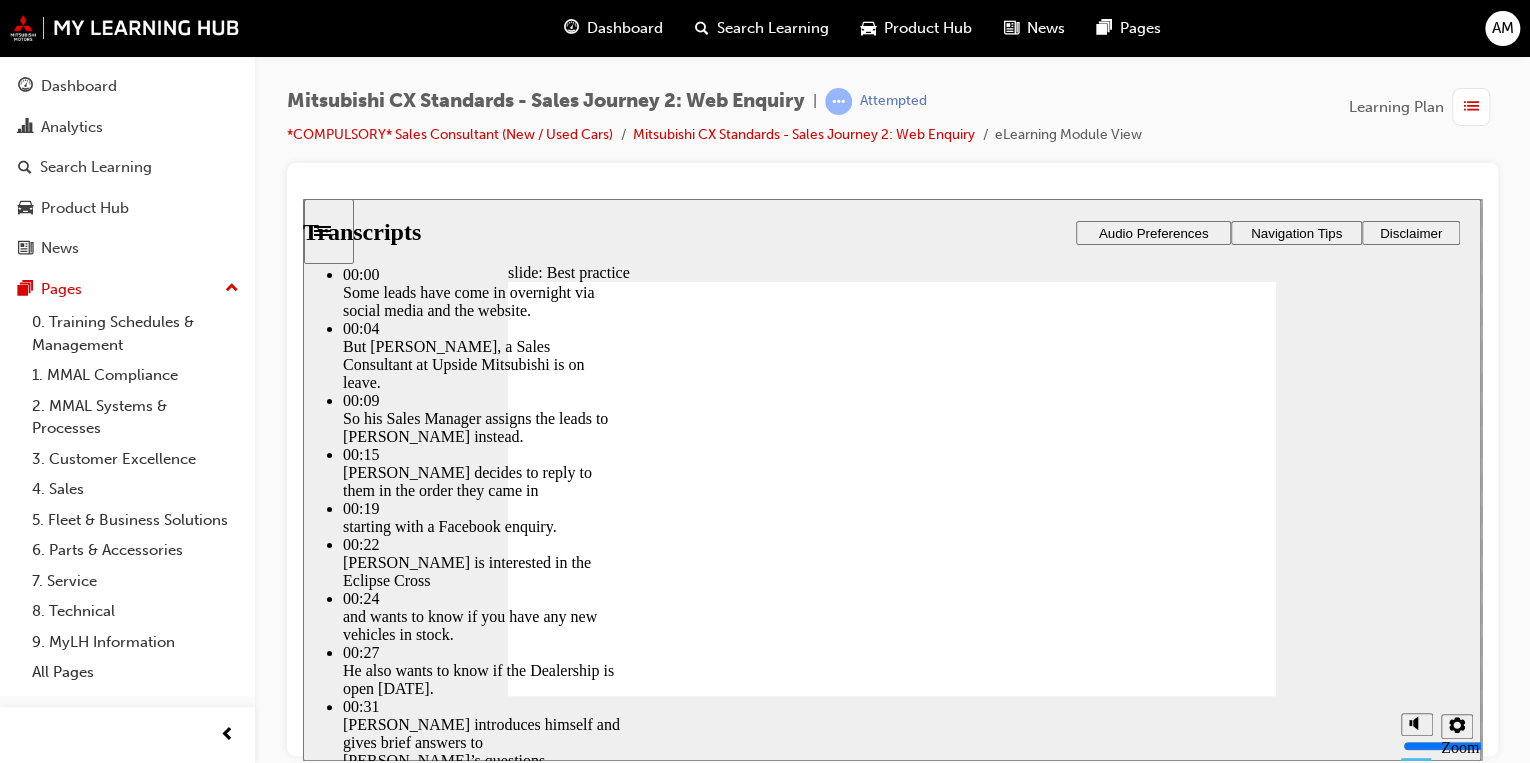 click at bounding box center [891, 3386] 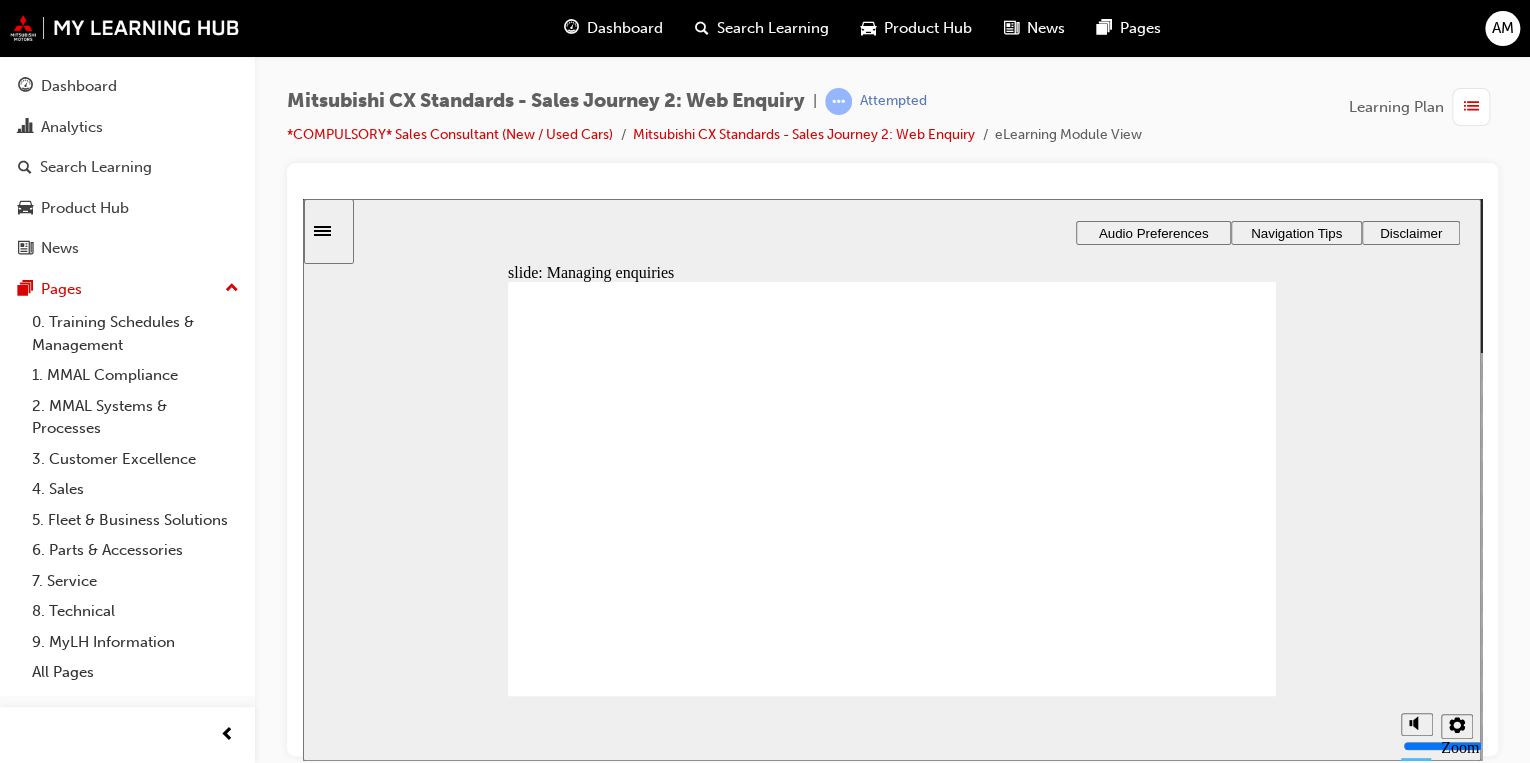 drag, startPoint x: 652, startPoint y: 507, endPoint x: 876, endPoint y: 446, distance: 232.15727 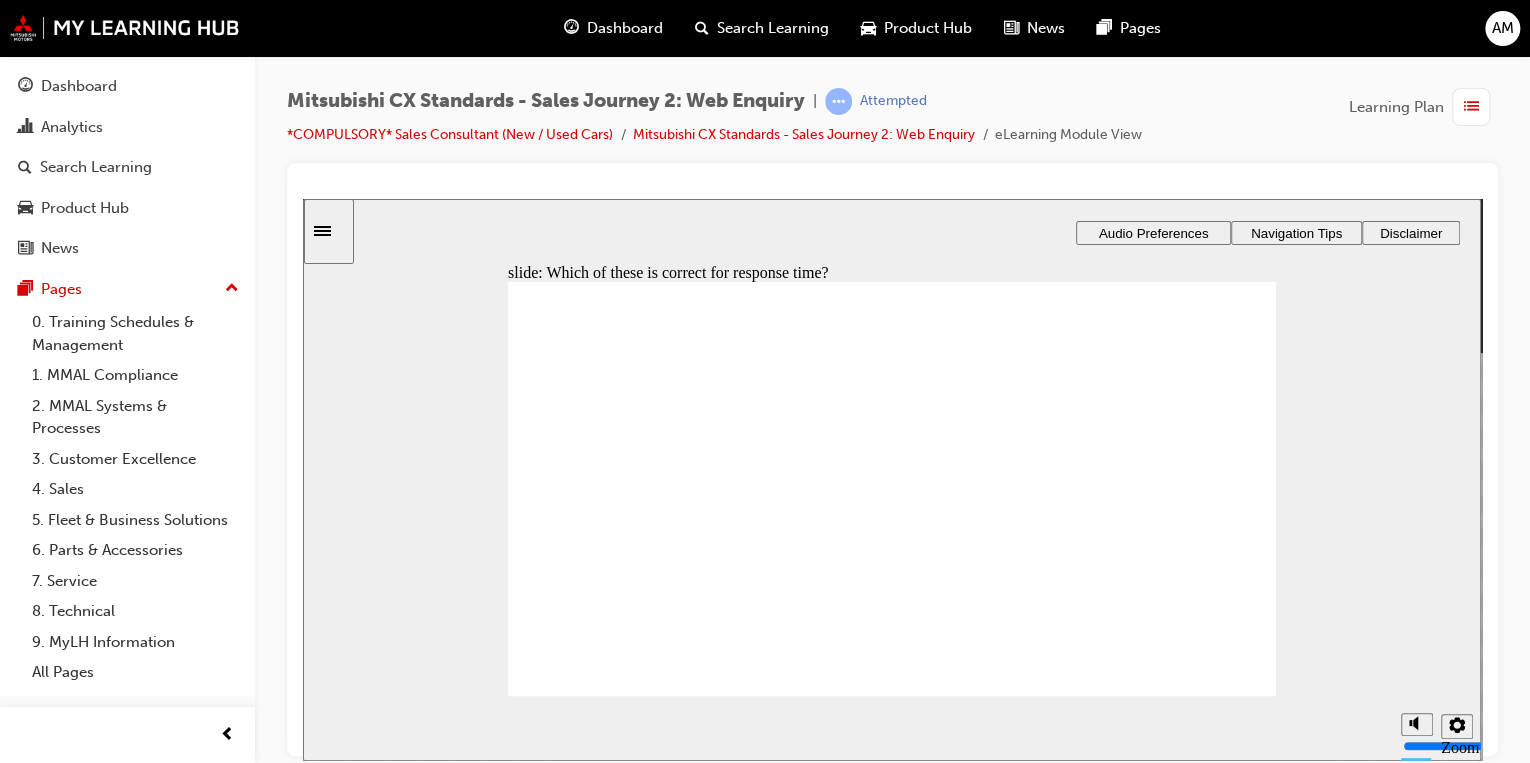 radio on "true" 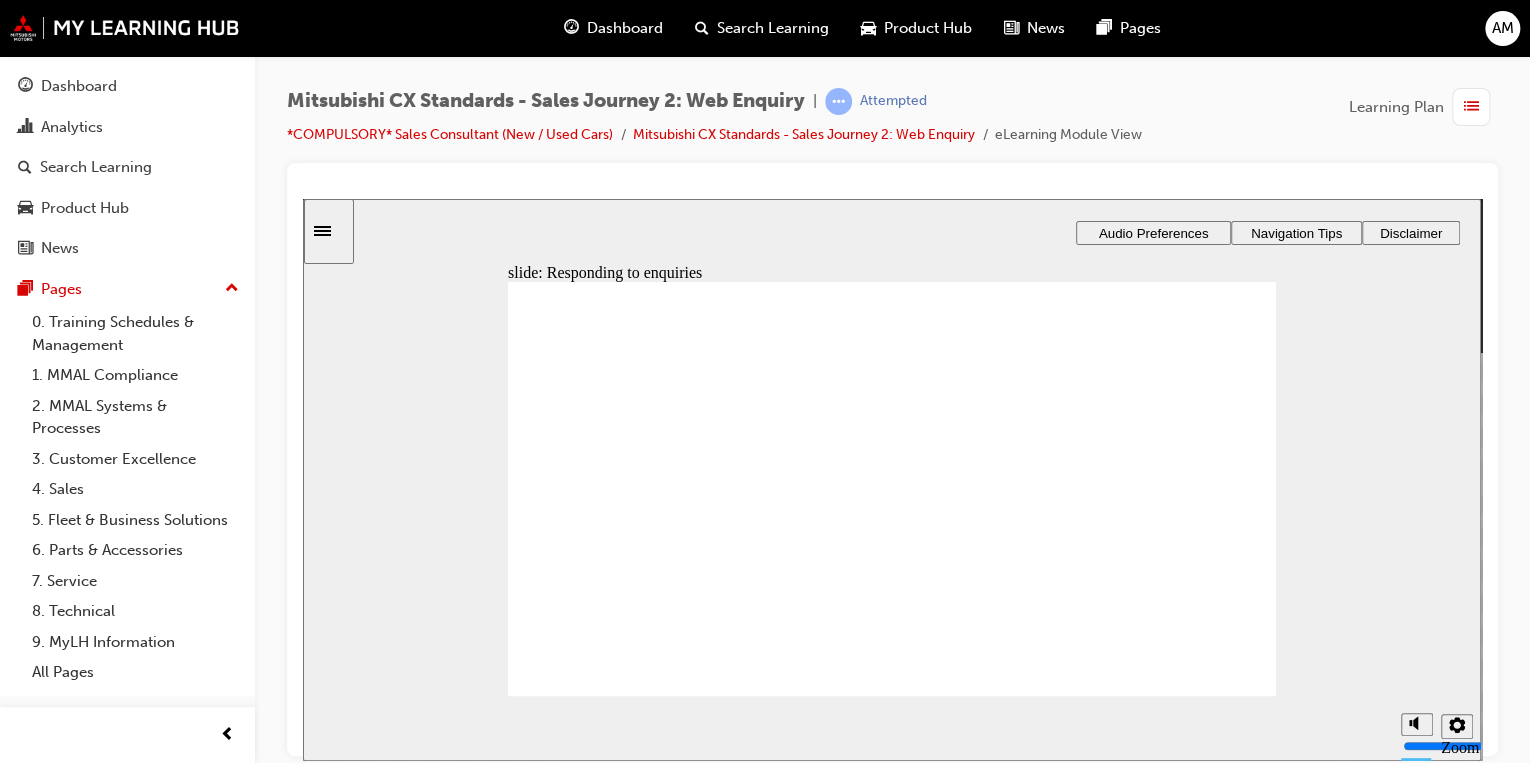 drag, startPoint x: 640, startPoint y: 540, endPoint x: 1122, endPoint y: 414, distance: 498.19675 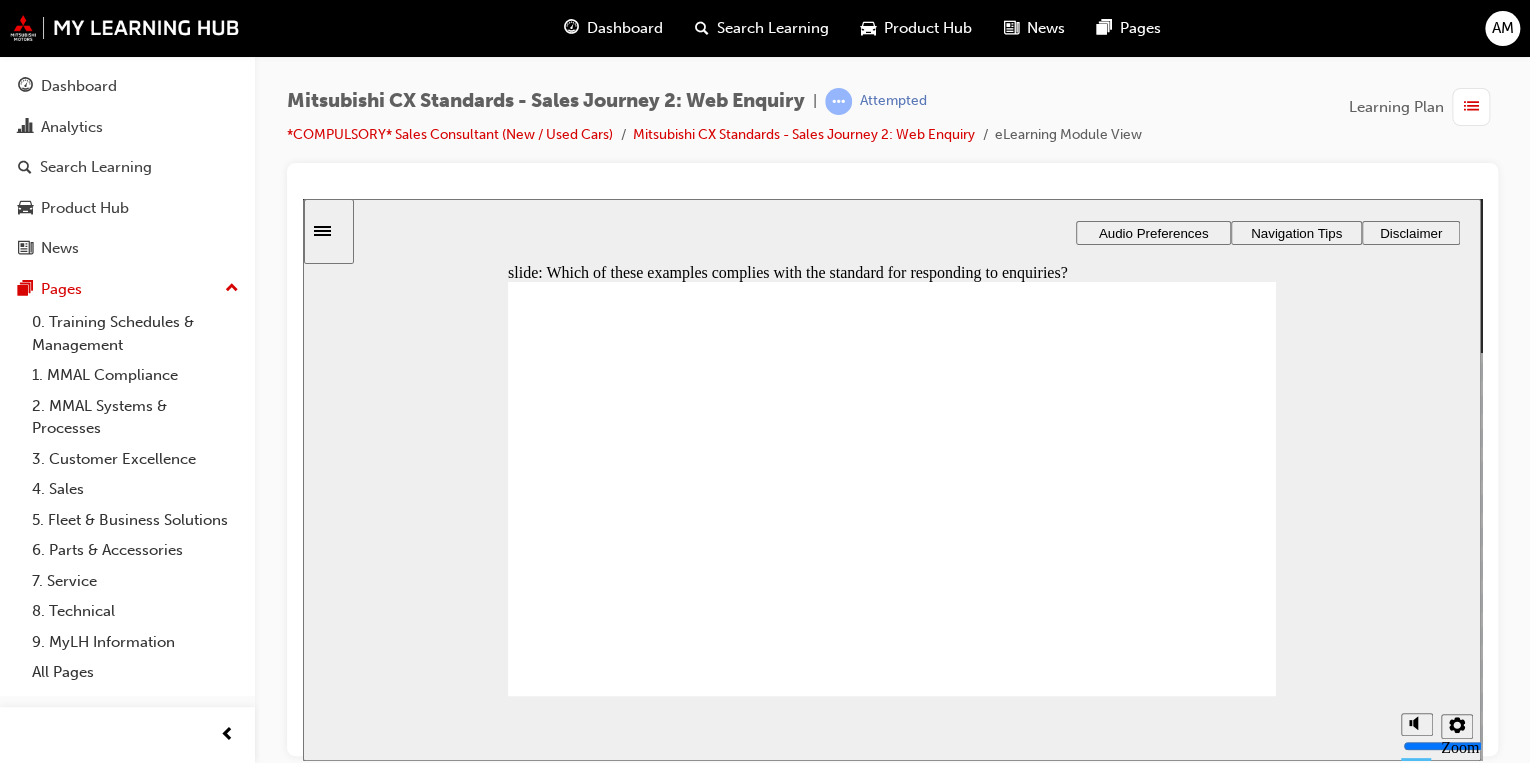 radio on "true" 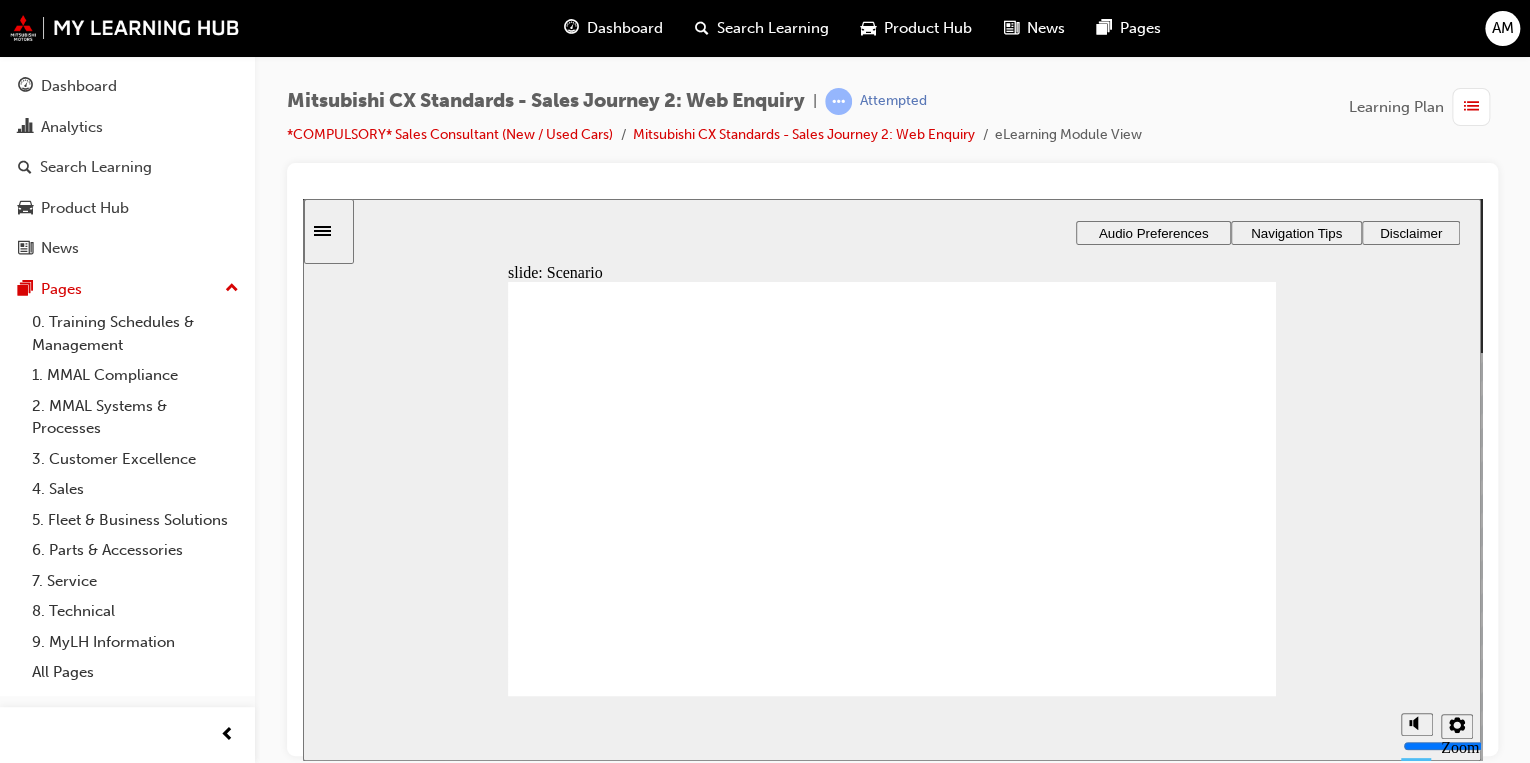 checkbox on "true" 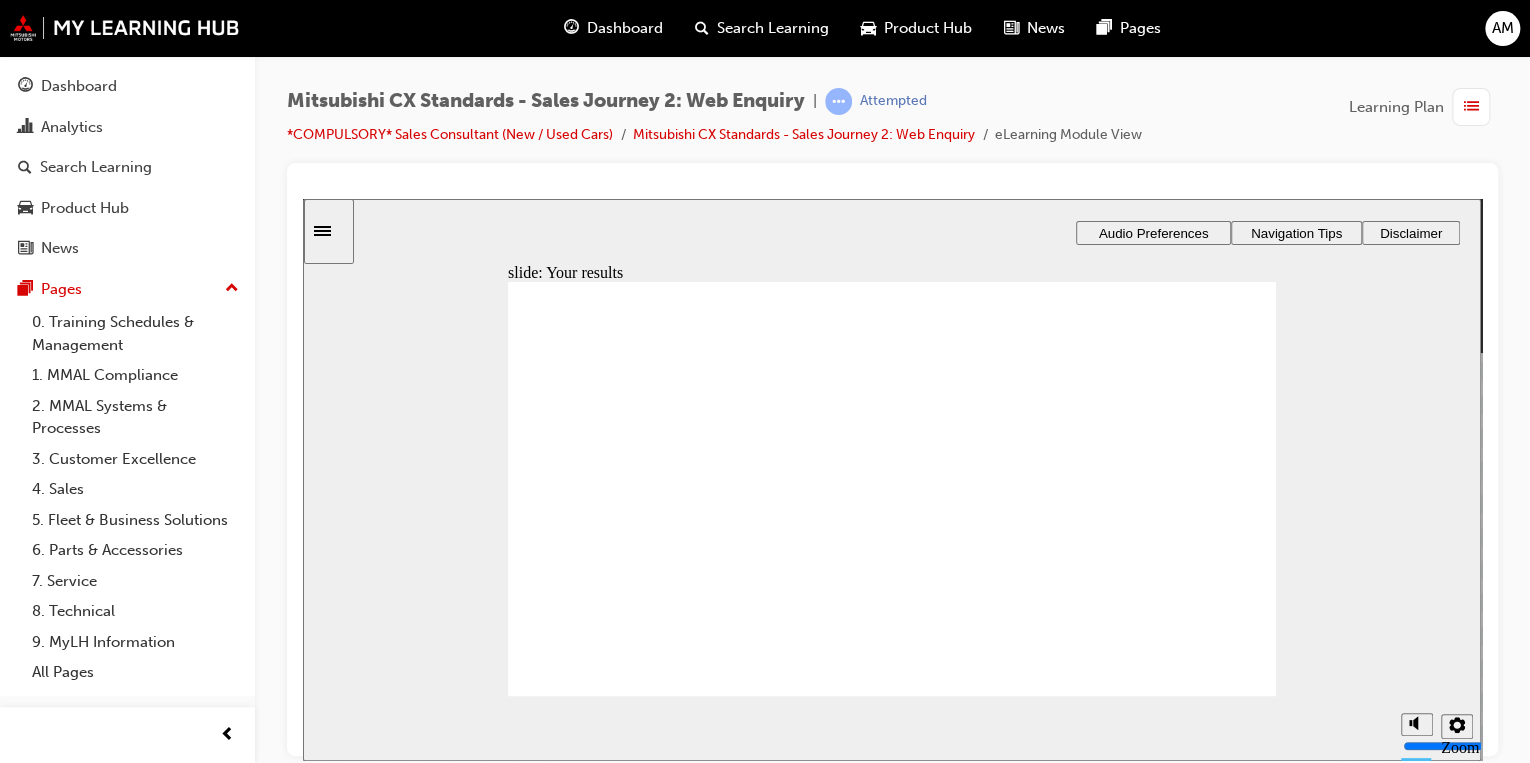click 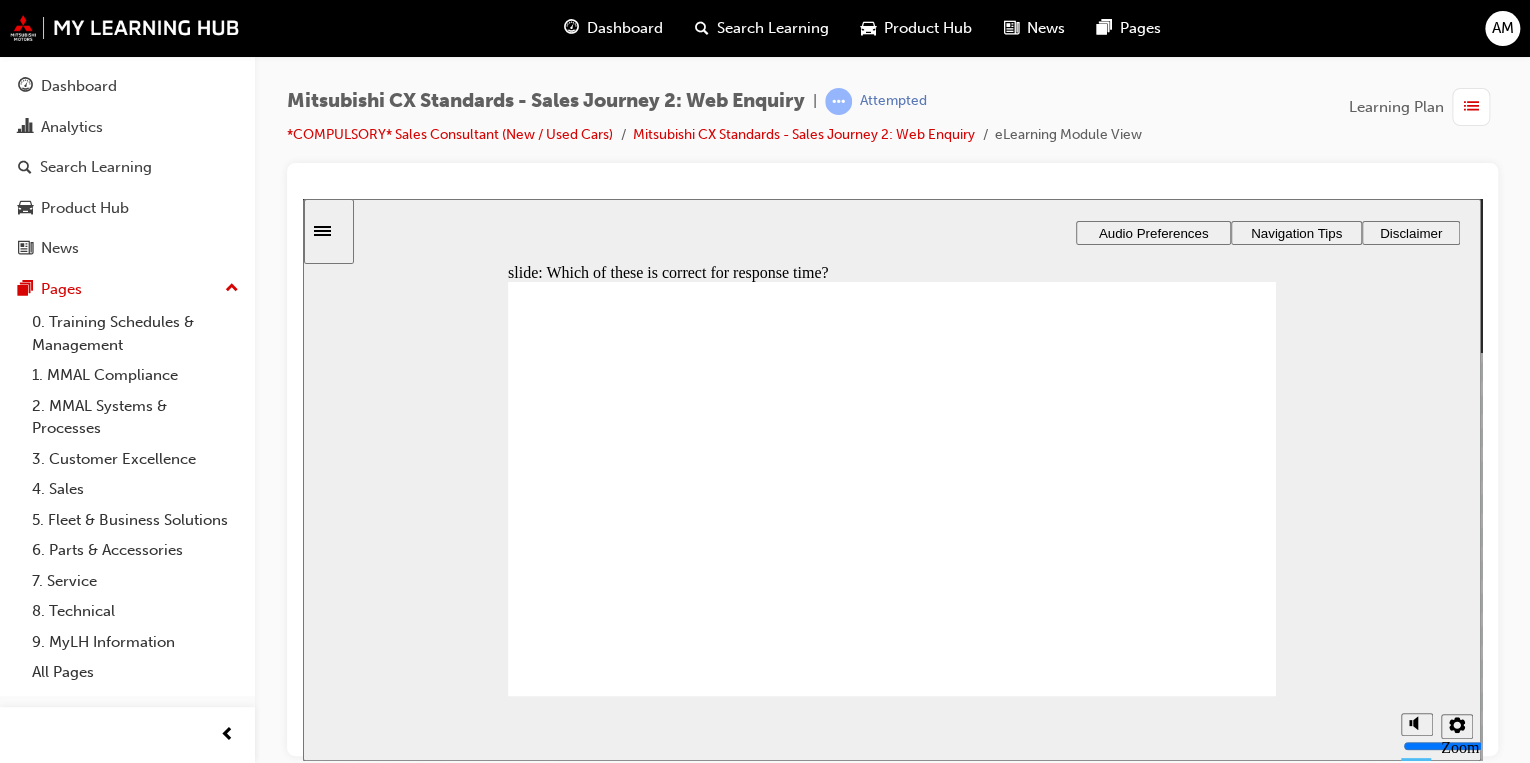 radio on "true" 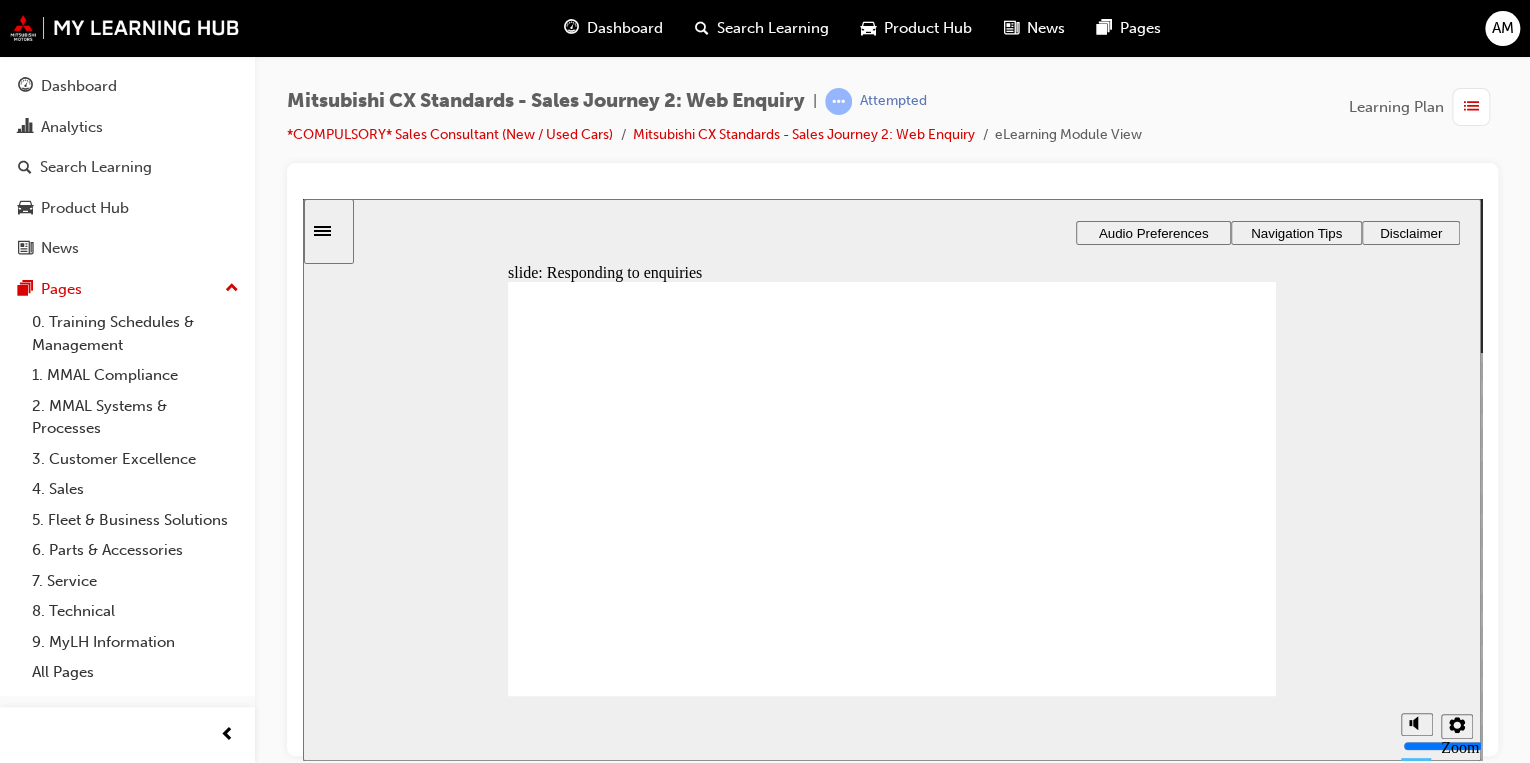drag, startPoint x: 658, startPoint y: 553, endPoint x: 1150, endPoint y: 398, distance: 515.83813 